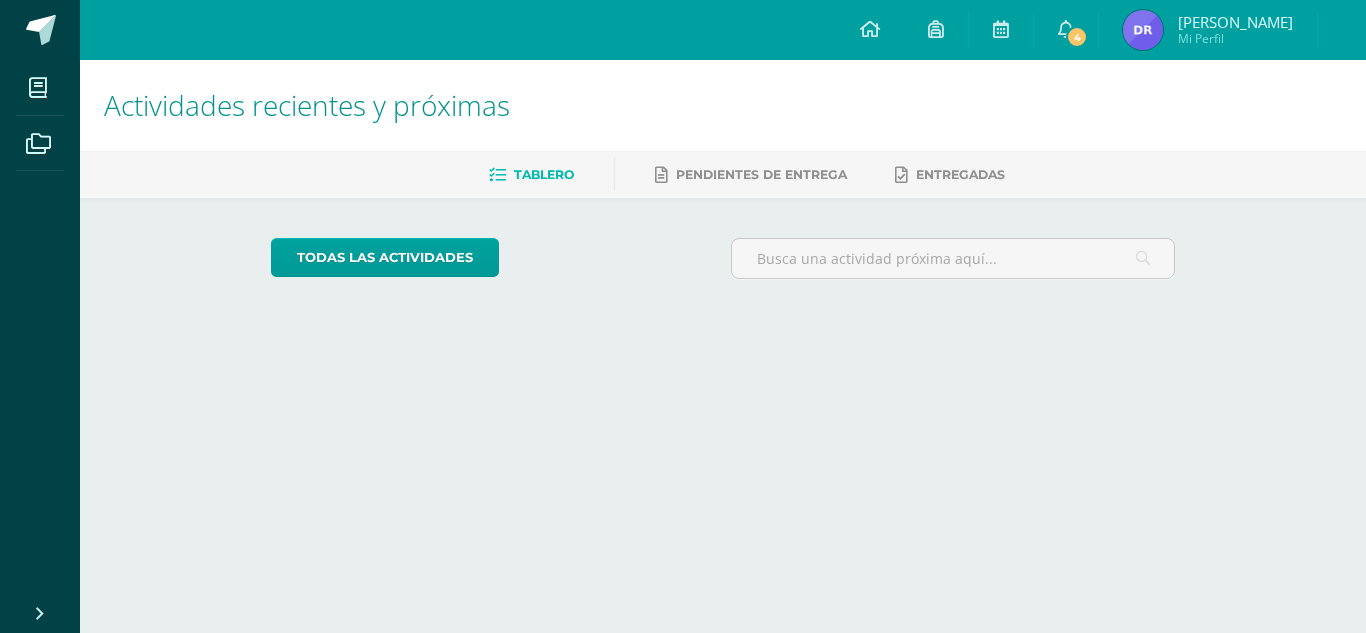 scroll, scrollTop: 0, scrollLeft: 0, axis: both 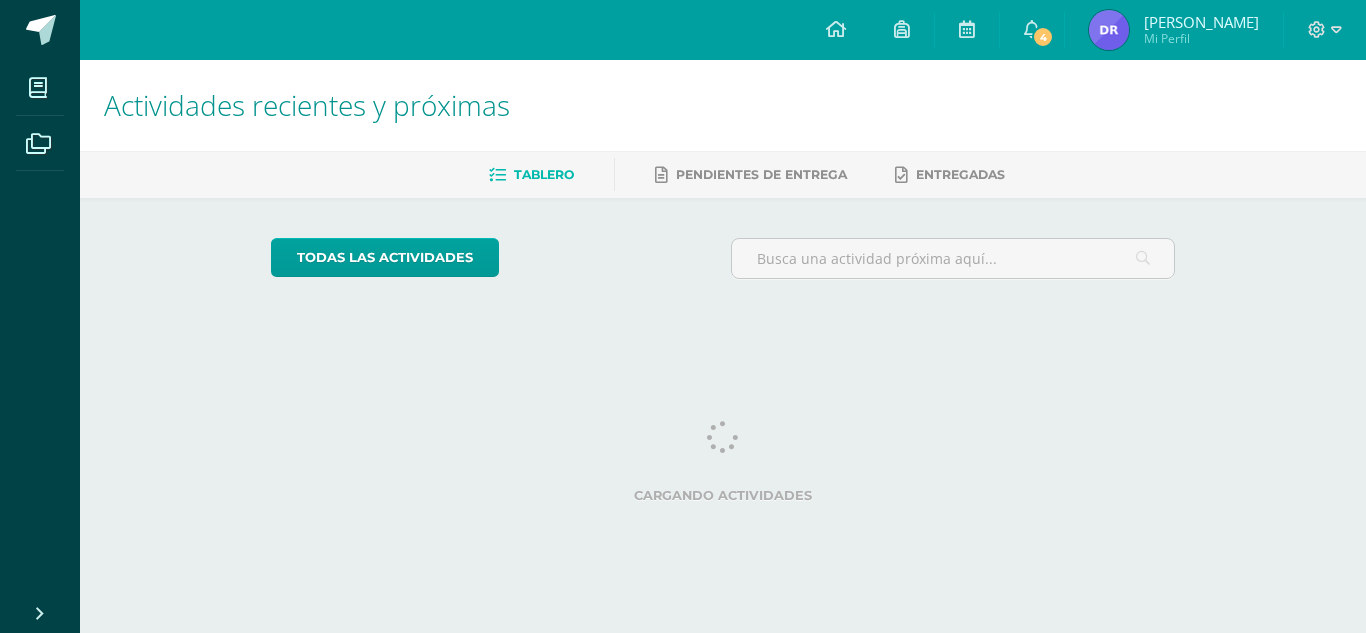 click on "Daniel
Mi Perfil" at bounding box center [1174, 30] 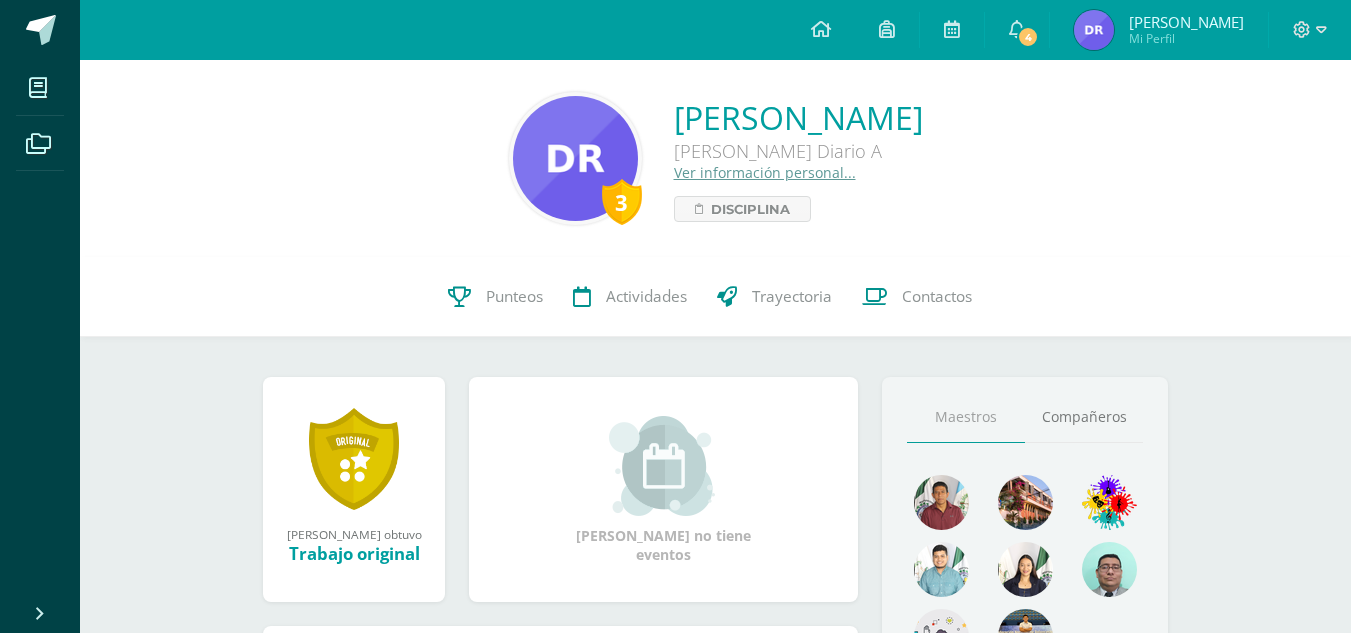 scroll, scrollTop: 0, scrollLeft: 0, axis: both 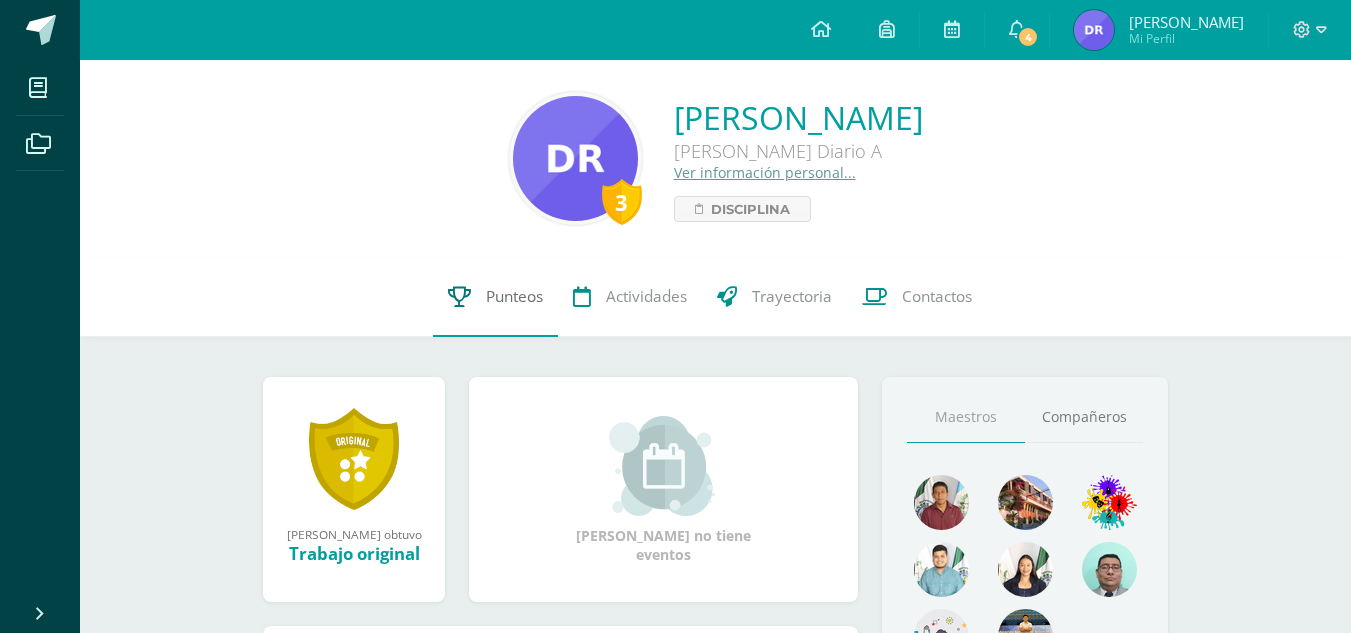 click on "Punteos" at bounding box center [495, 297] 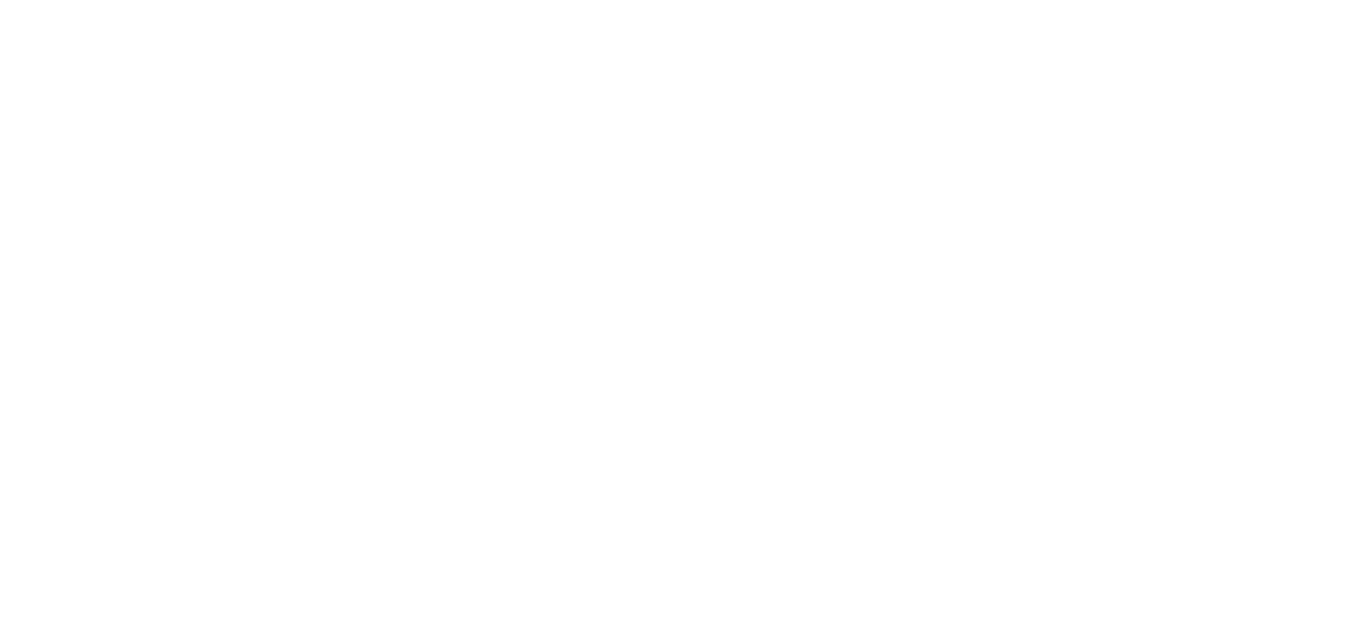 scroll, scrollTop: 0, scrollLeft: 0, axis: both 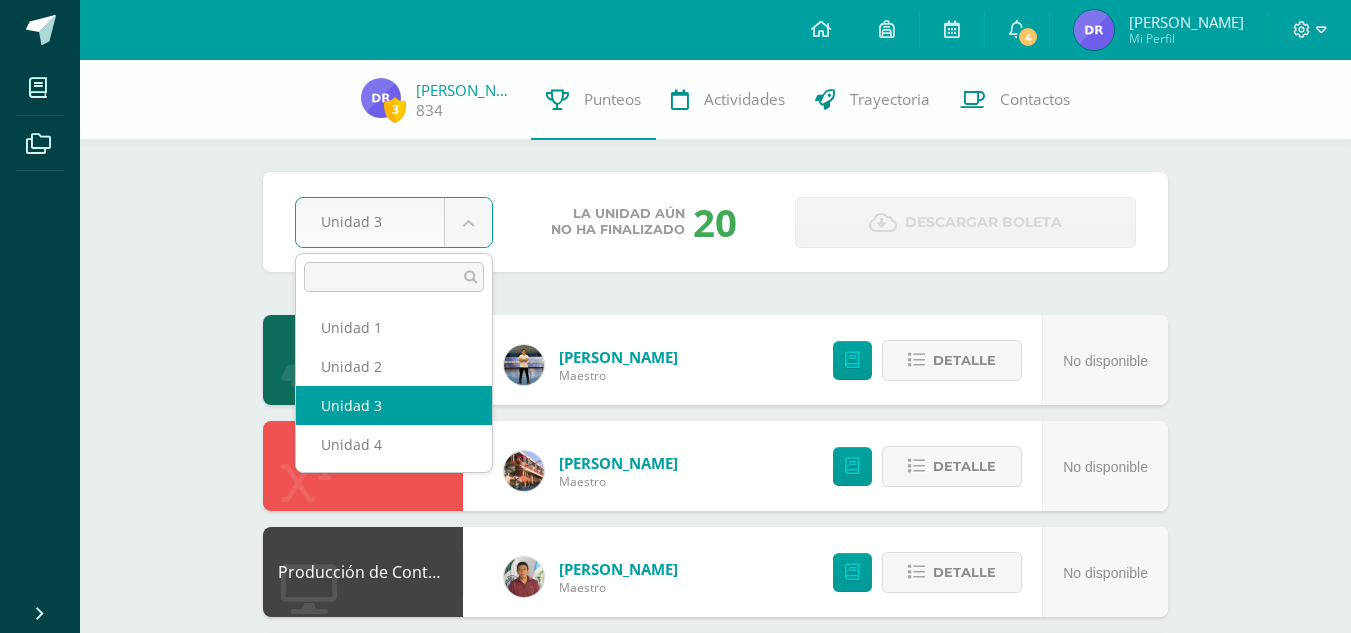 click on "Mis cursos Archivos Cerrar panel
Biología
[PERSON_NAME] Diario
"A"
Ciencias Sociales y Formación Ciudadana 5
[PERSON_NAME] Diario
"A"
Educación Física
[PERSON_NAME] Diario
"A"
Estadística descriptiva
[PERSON_NAME] Diario
"A"
Ética y Relaciones Humanas
[PERSON_NAME] Diario
"A"
Ver Todos los Cursos  Configuración" at bounding box center (675, 858) 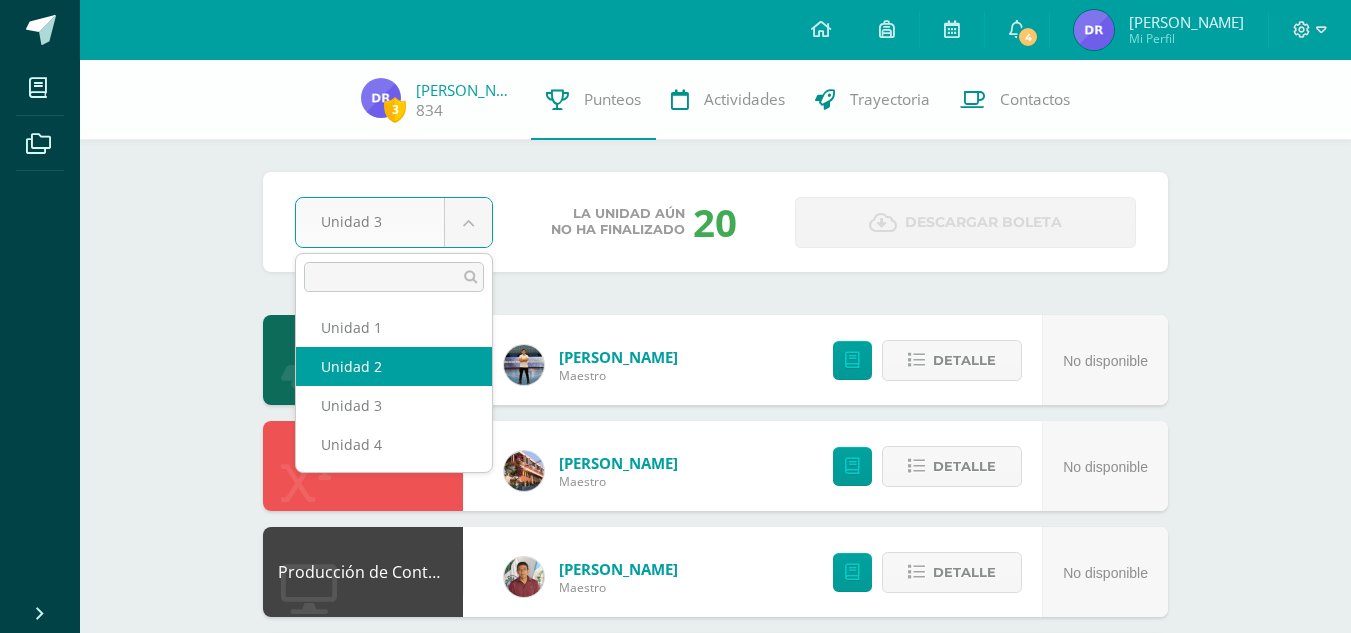 select on "Unidad 2" 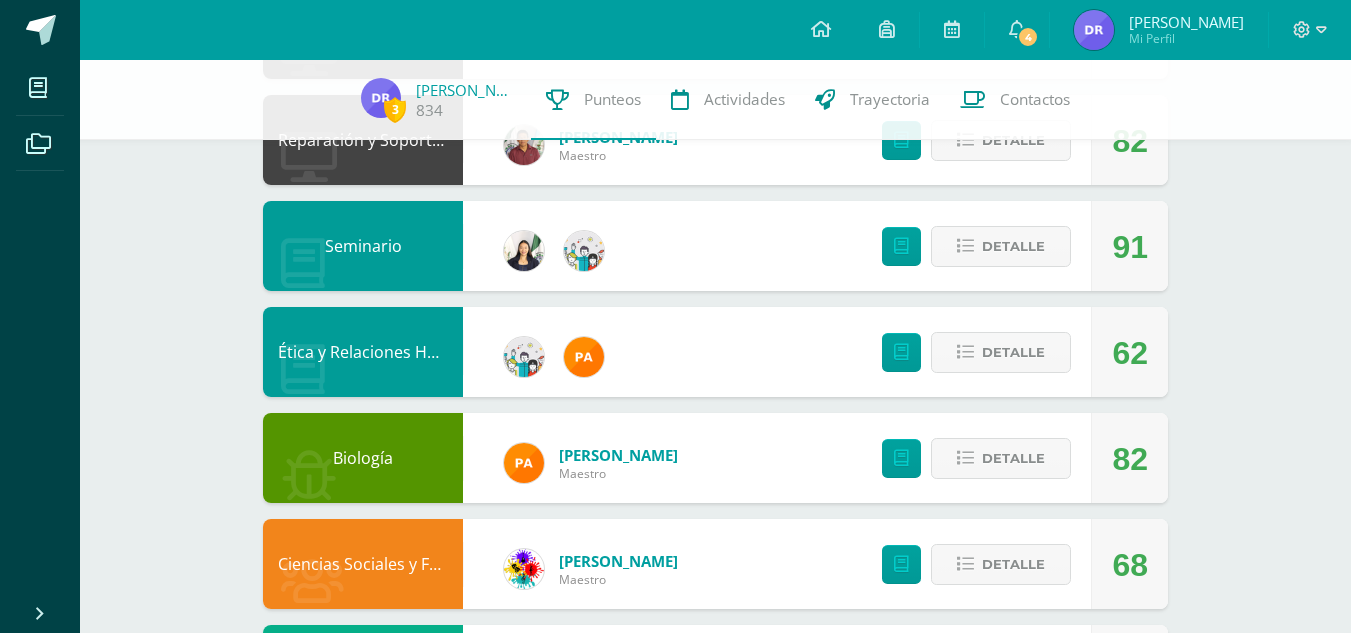 scroll, scrollTop: 857, scrollLeft: 0, axis: vertical 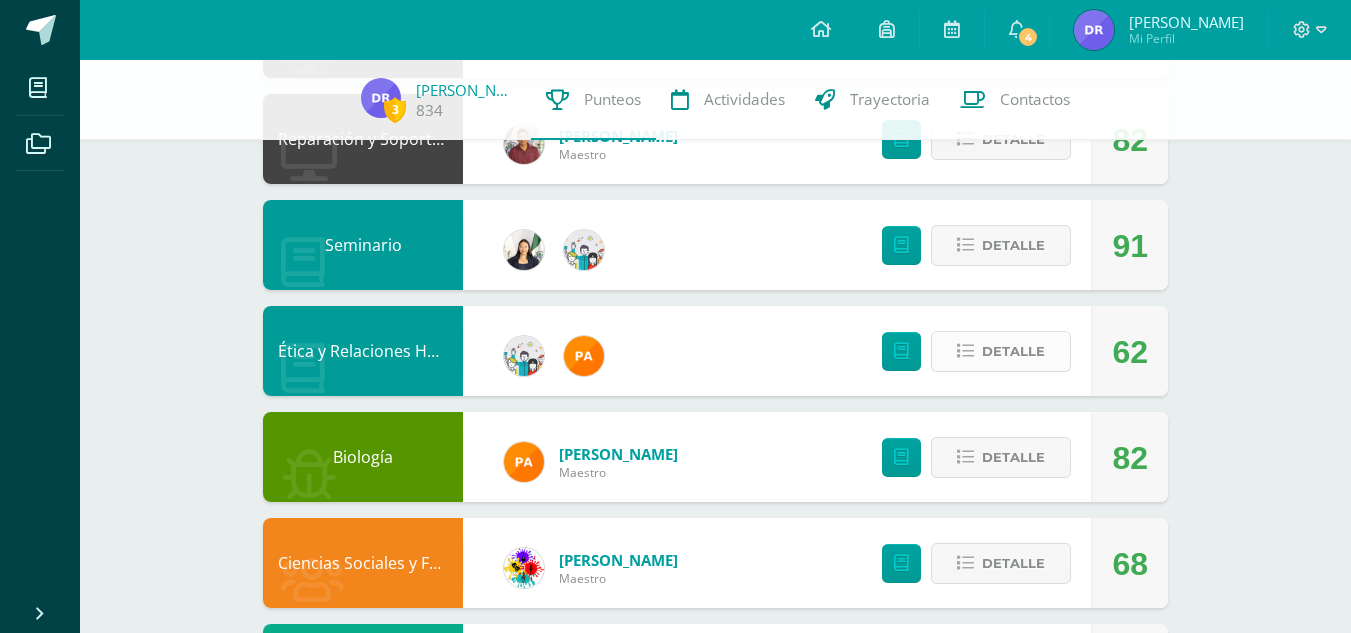 click on "Detalle" at bounding box center (1013, 351) 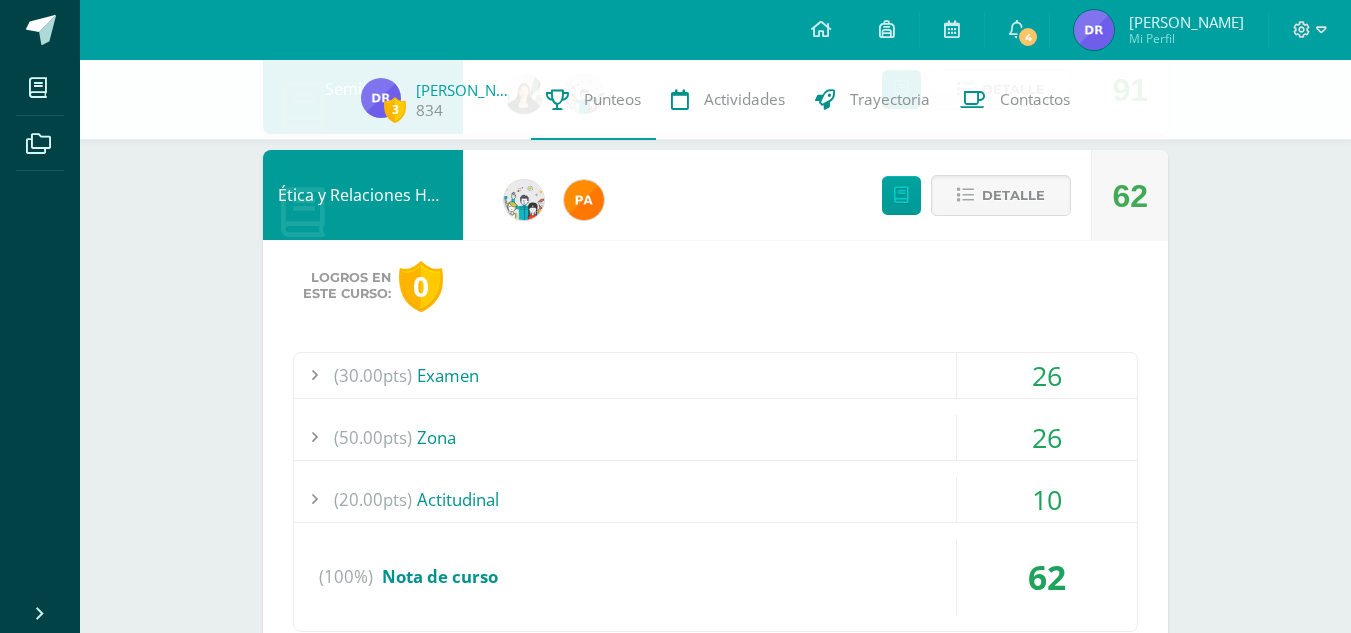 scroll, scrollTop: 1014, scrollLeft: 0, axis: vertical 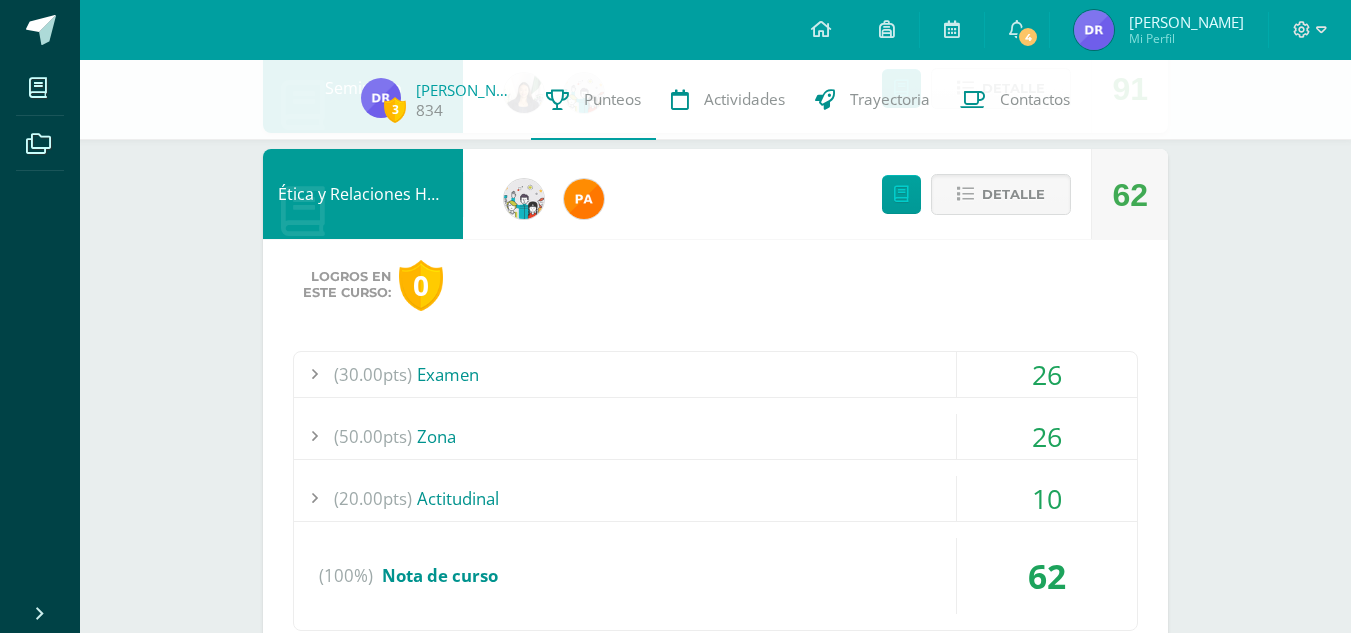 click on "(50.00pts)
Zona" at bounding box center (715, 436) 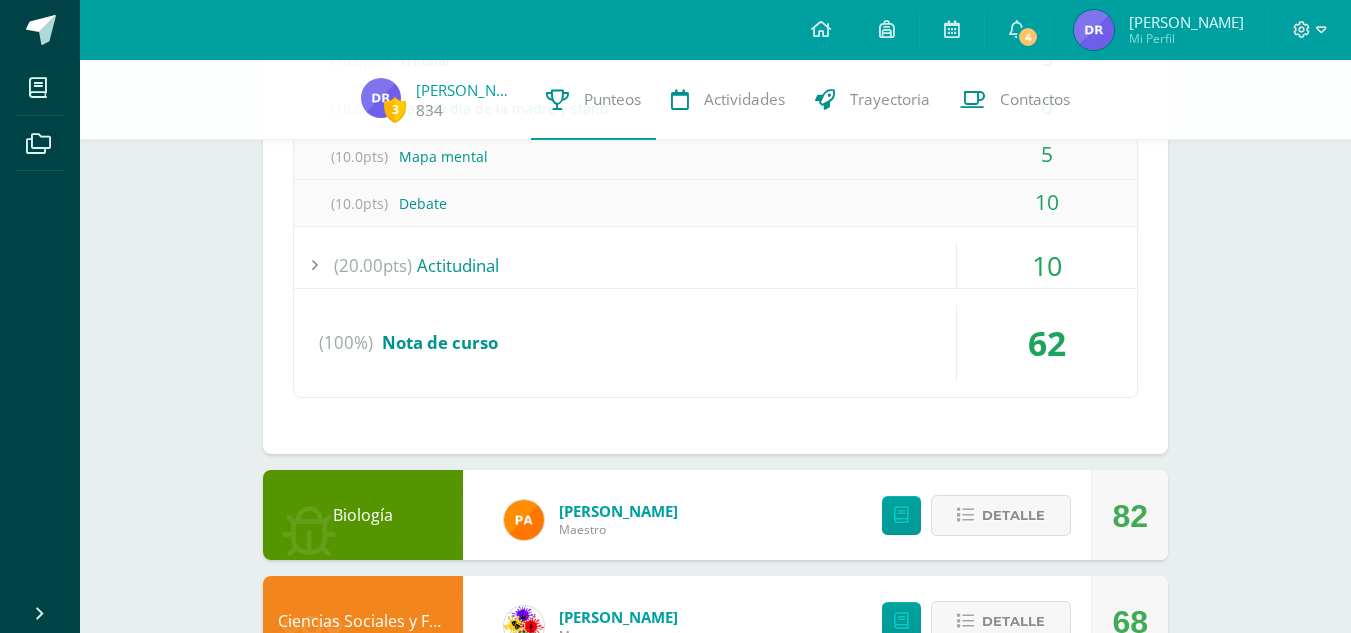 scroll, scrollTop: 1492, scrollLeft: 0, axis: vertical 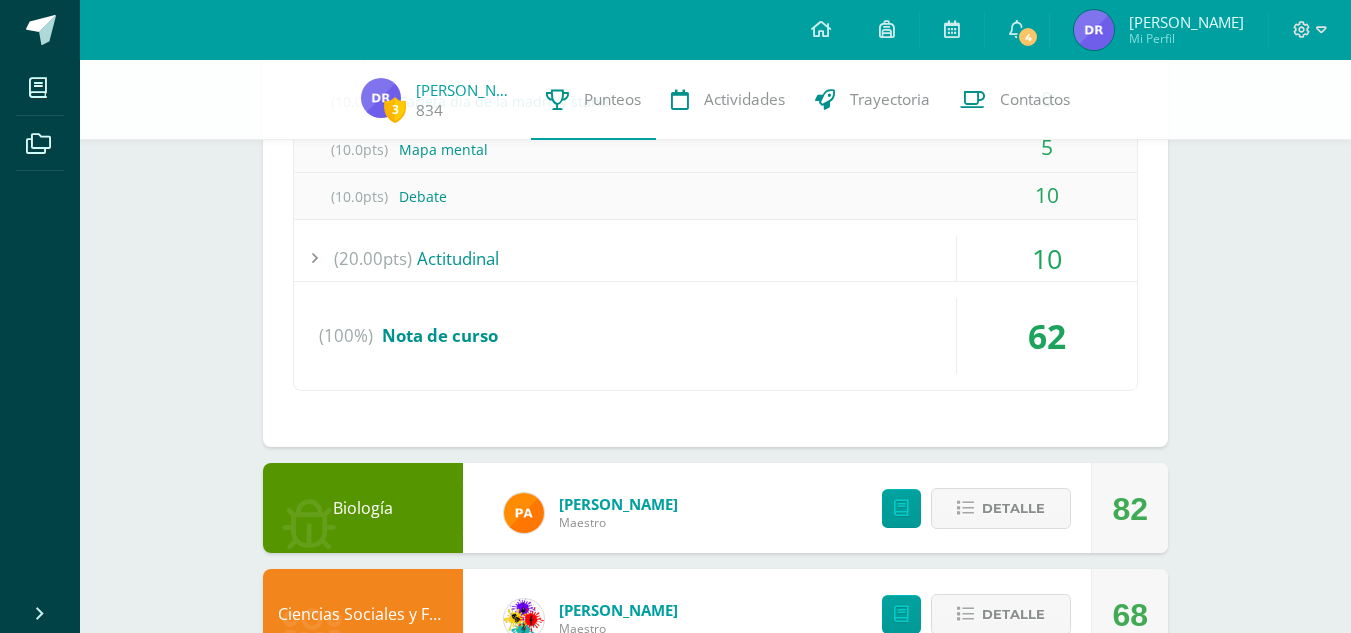 click on "(30.00pts)
Examen
26
(30.0pts)  Examen
26
(10.0pts)" at bounding box center (715, 132) 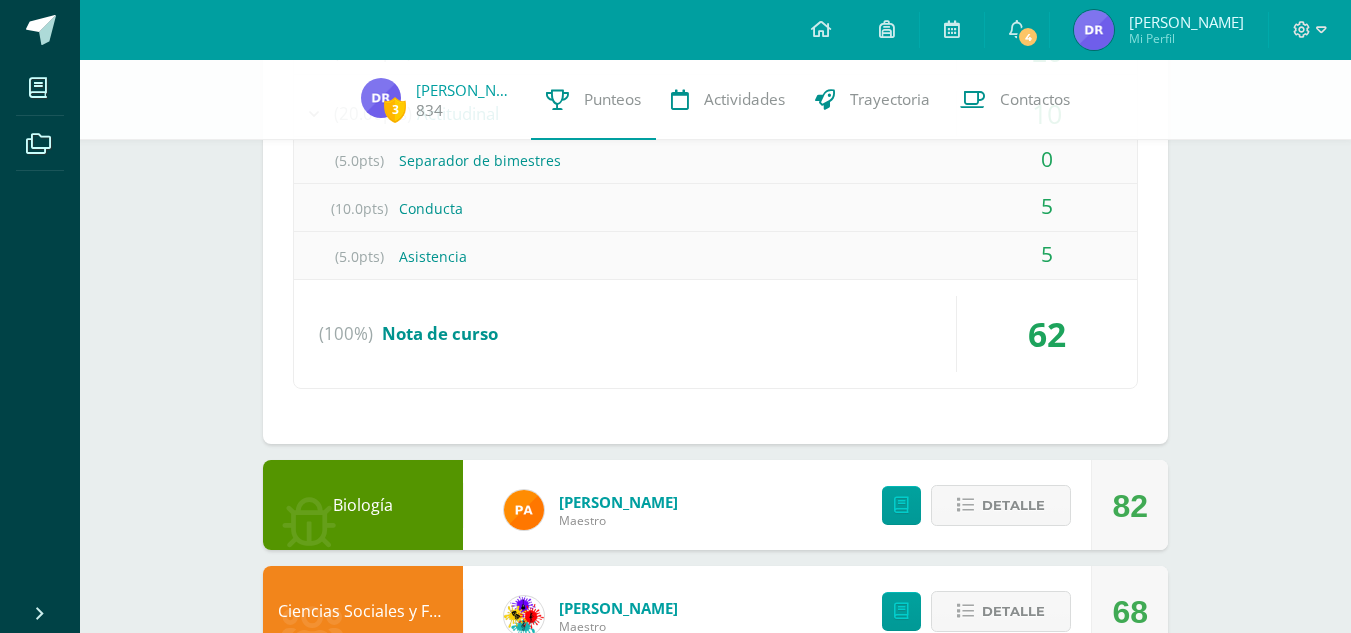 click on "Logros en
este curso:
0
(30.00pts)
Examen
26
(30.0pts)  Examen
26" at bounding box center (715, 149) 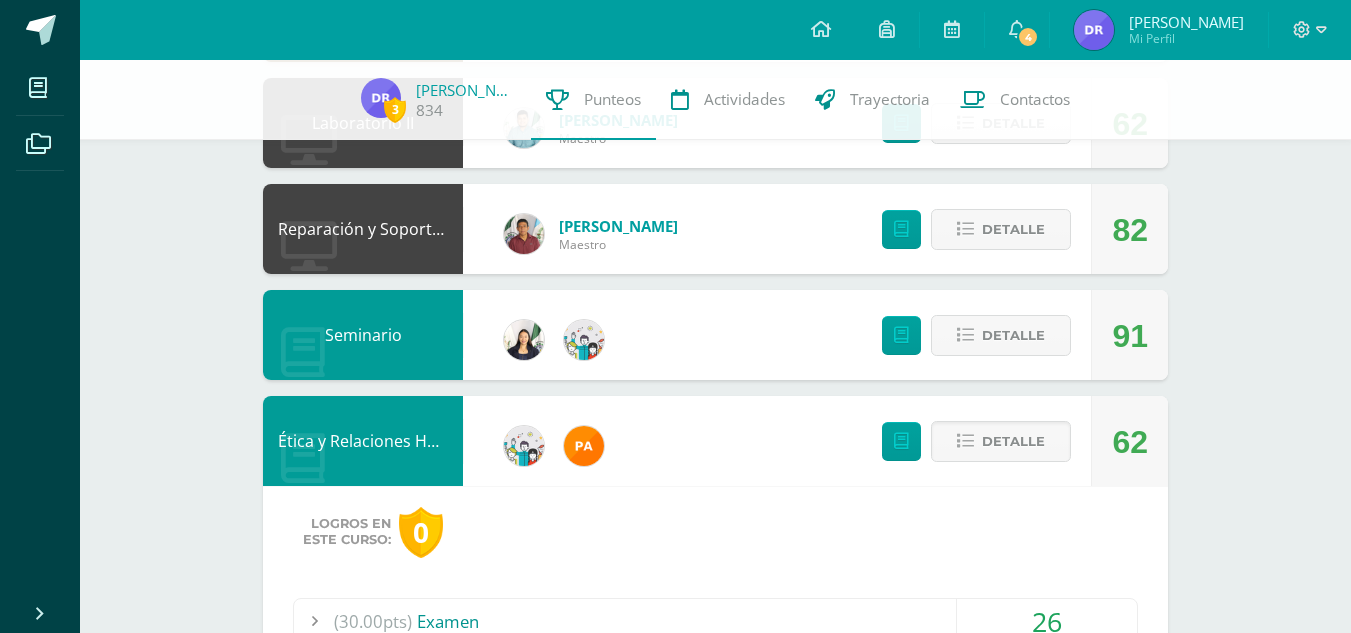 scroll, scrollTop: 768, scrollLeft: 0, axis: vertical 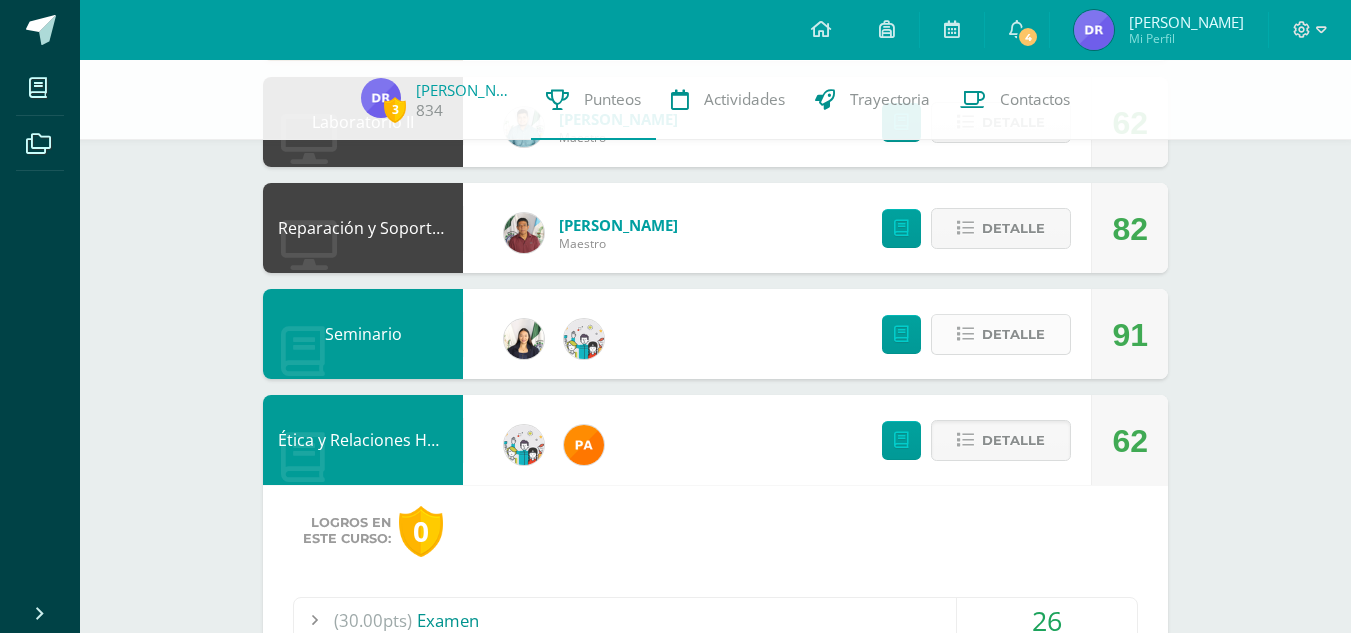 click on "Detalle" at bounding box center [1013, 334] 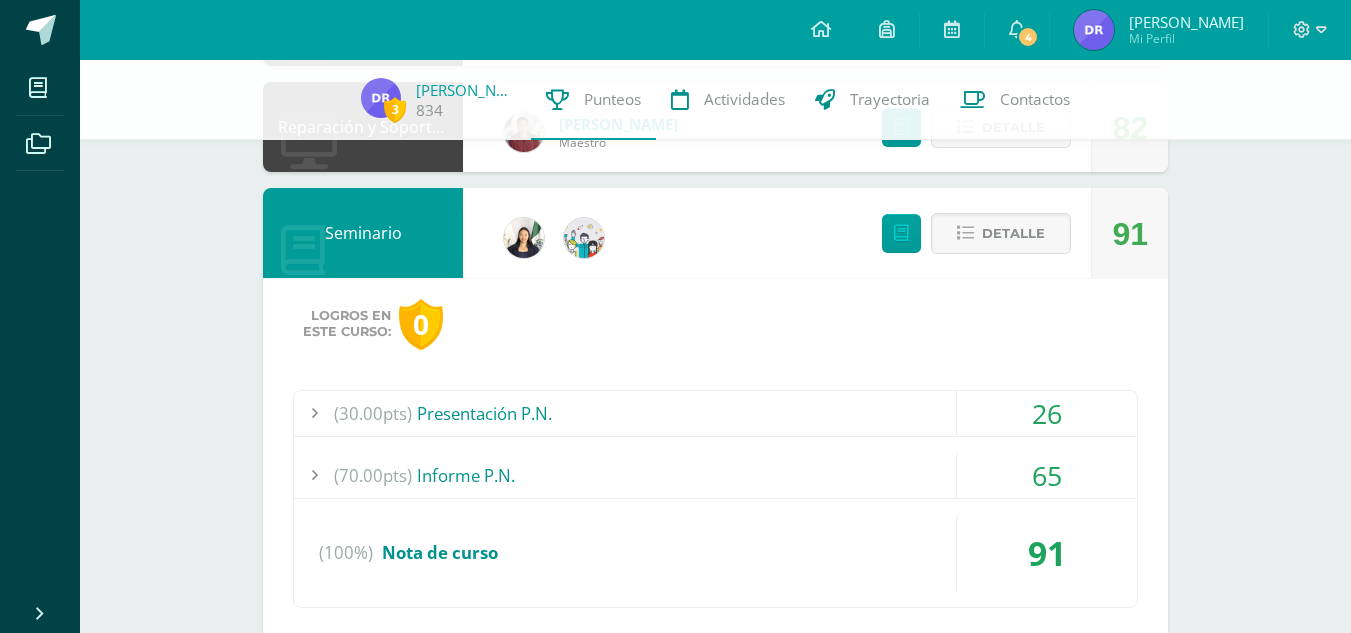 scroll, scrollTop: 872, scrollLeft: 0, axis: vertical 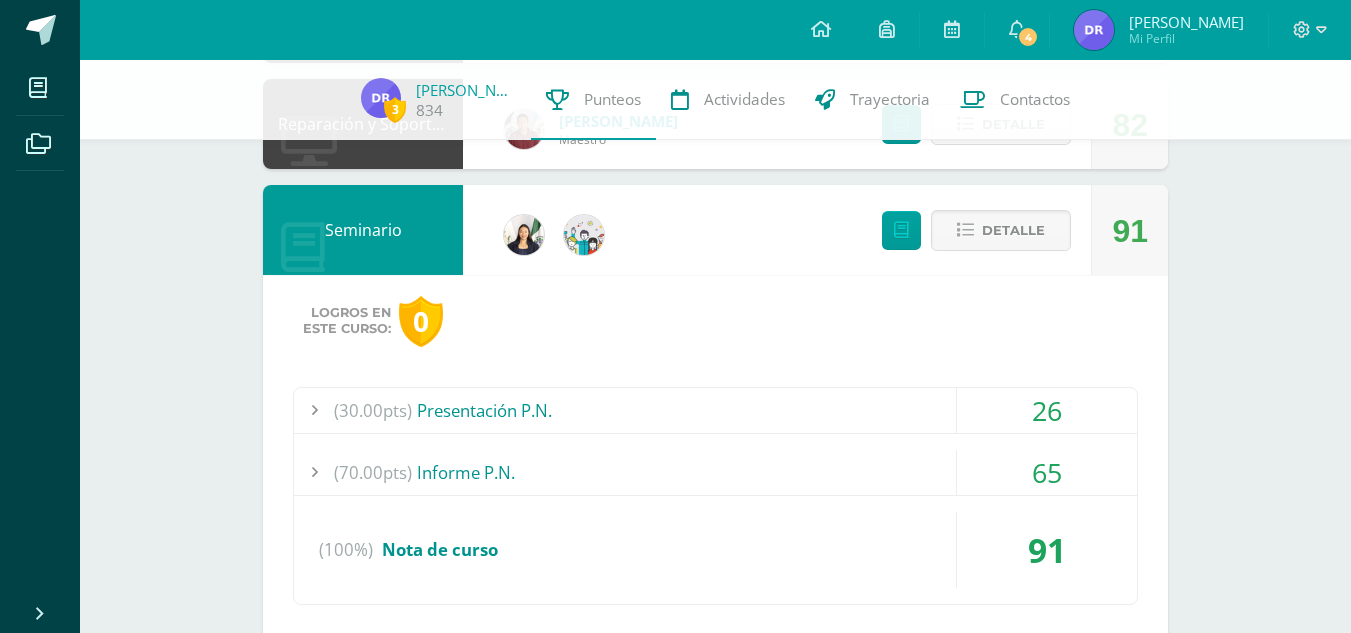 click on "(70.00pts)
Informe  P.N." at bounding box center (715, 472) 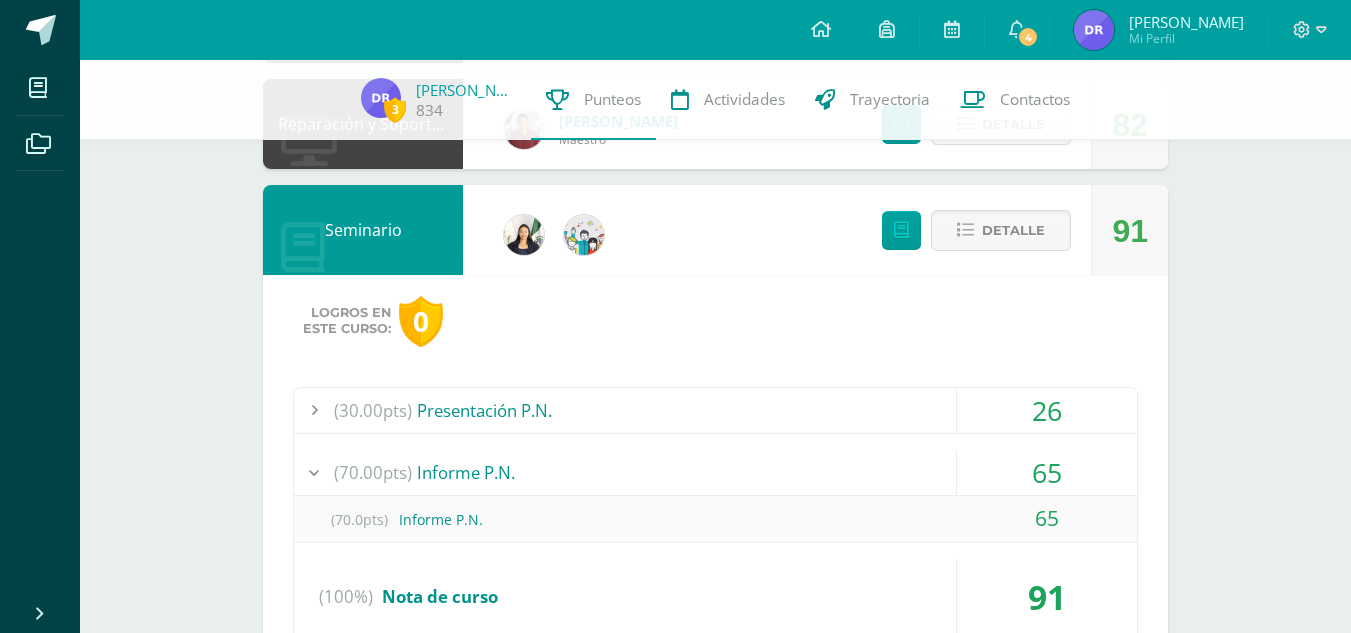 click on "(70.00pts)
Informe  P.N." at bounding box center (715, 472) 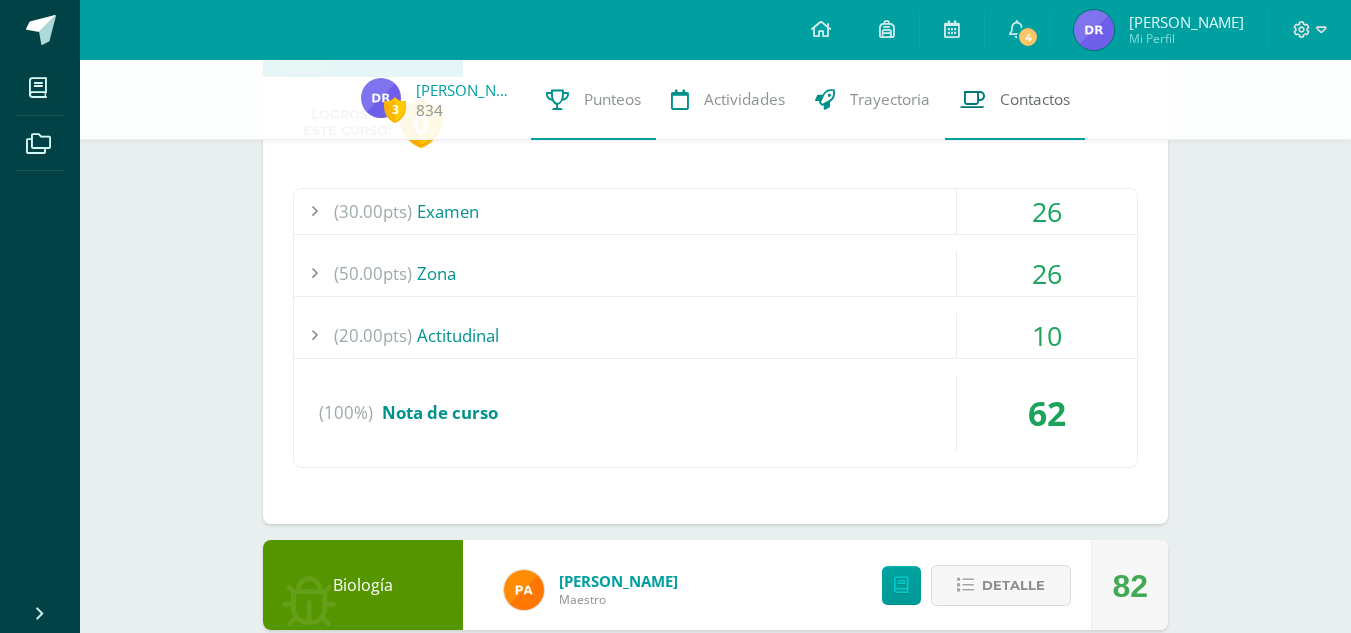 scroll, scrollTop: 1594, scrollLeft: 0, axis: vertical 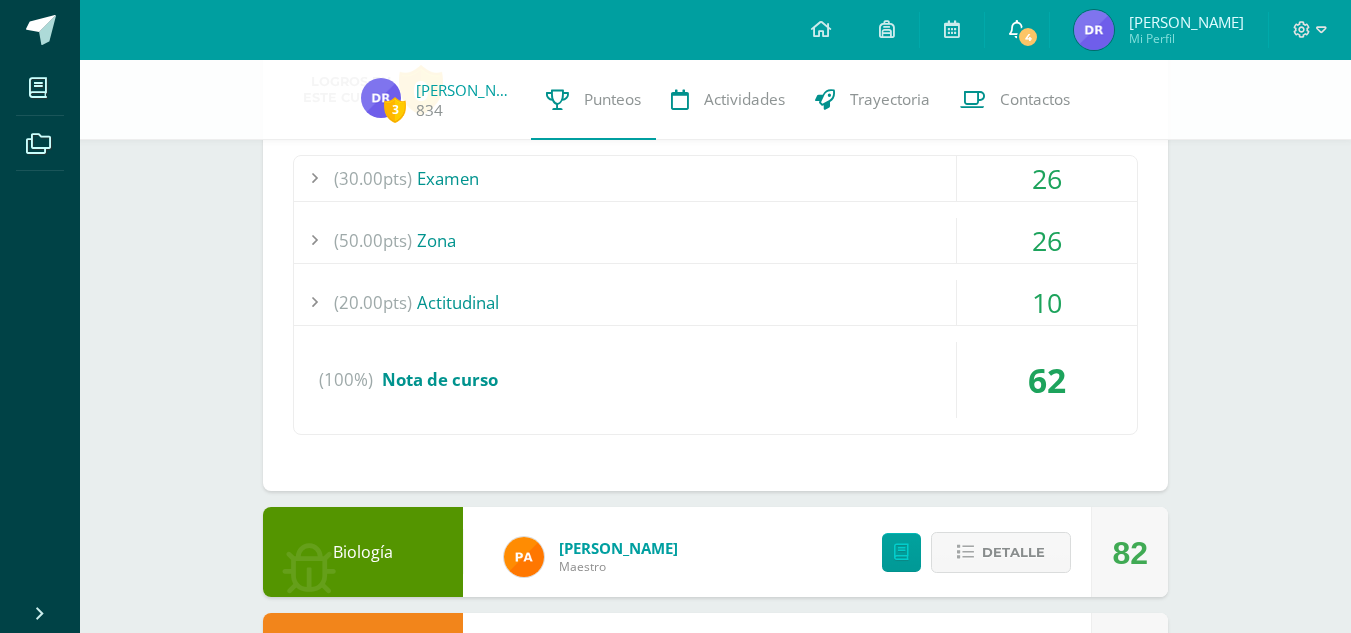 click on "4" at bounding box center (1017, 30) 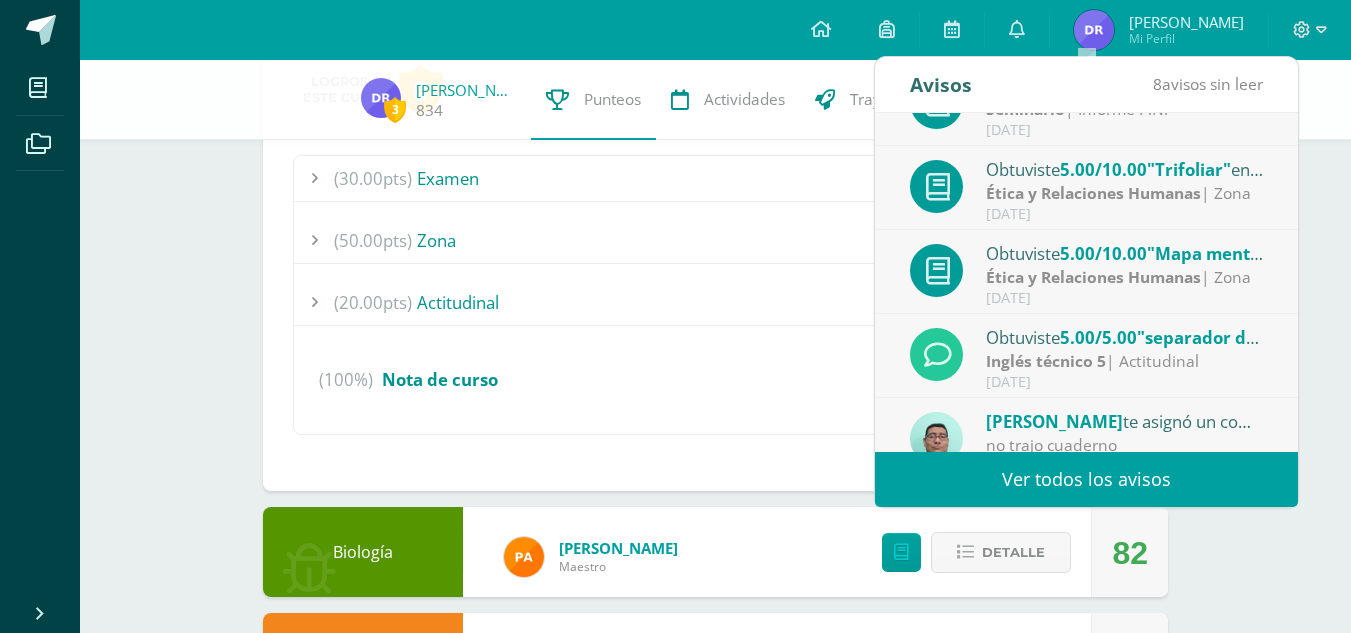 scroll, scrollTop: 137, scrollLeft: 0, axis: vertical 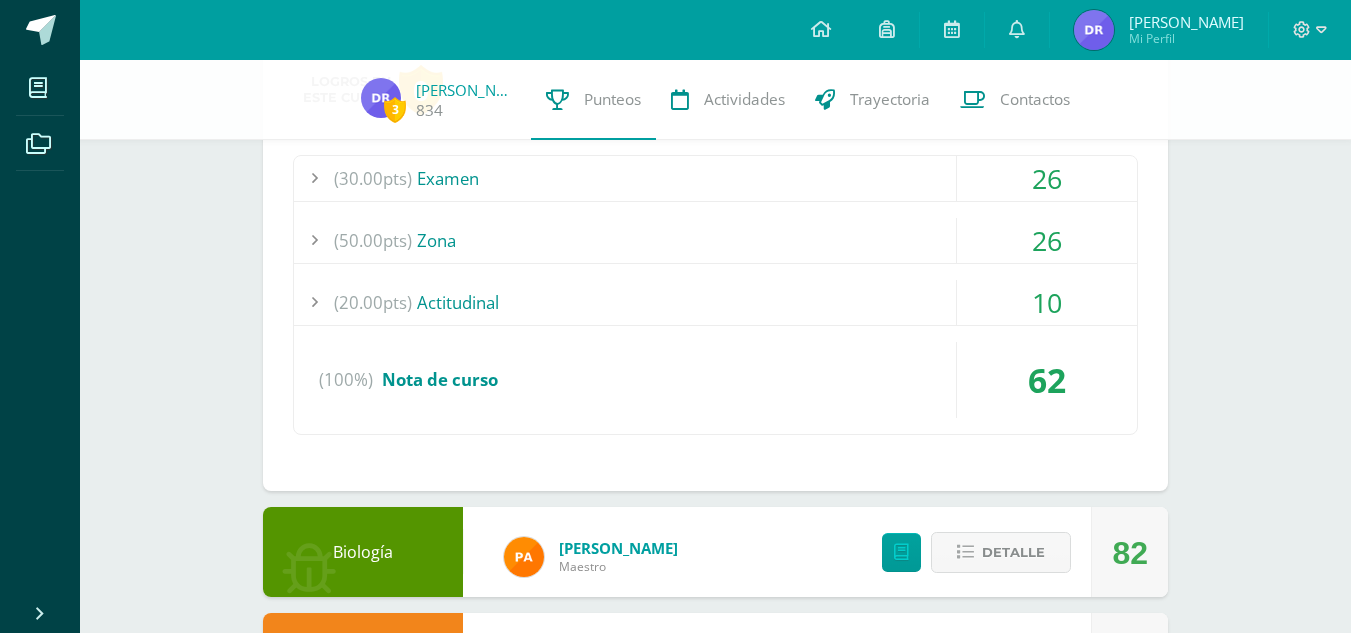 drag, startPoint x: 256, startPoint y: 415, endPoint x: 128, endPoint y: 442, distance: 130.81667 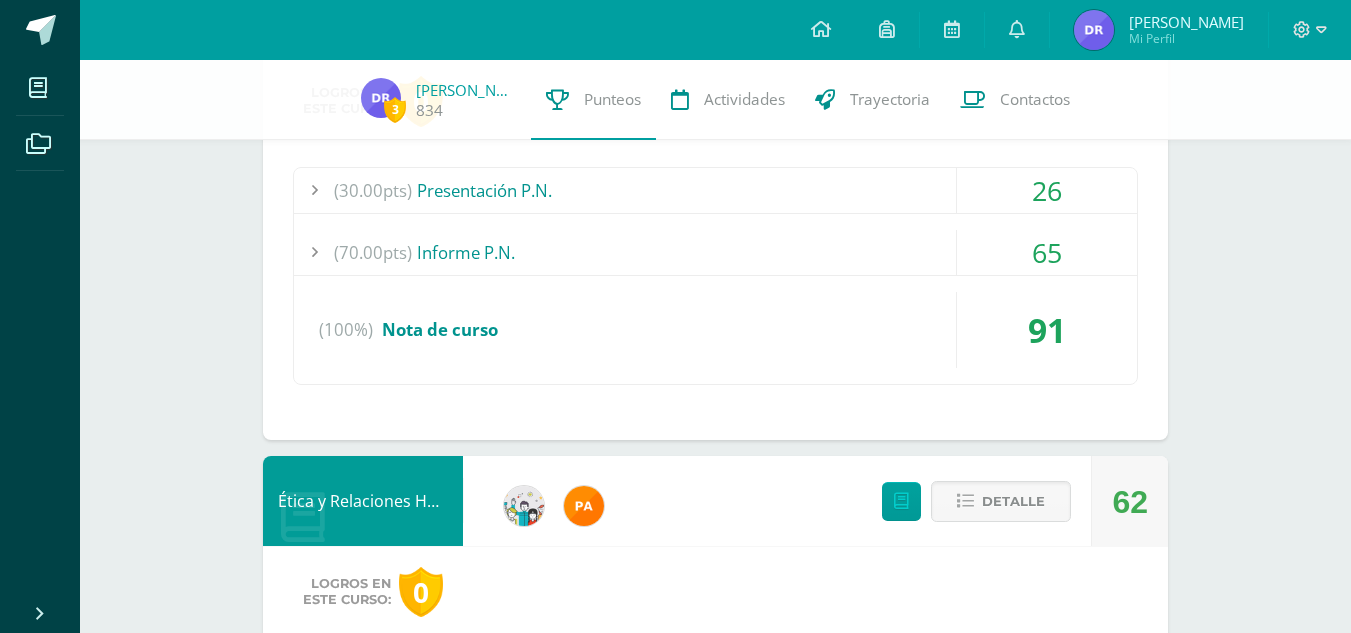 scroll, scrollTop: 1090, scrollLeft: 0, axis: vertical 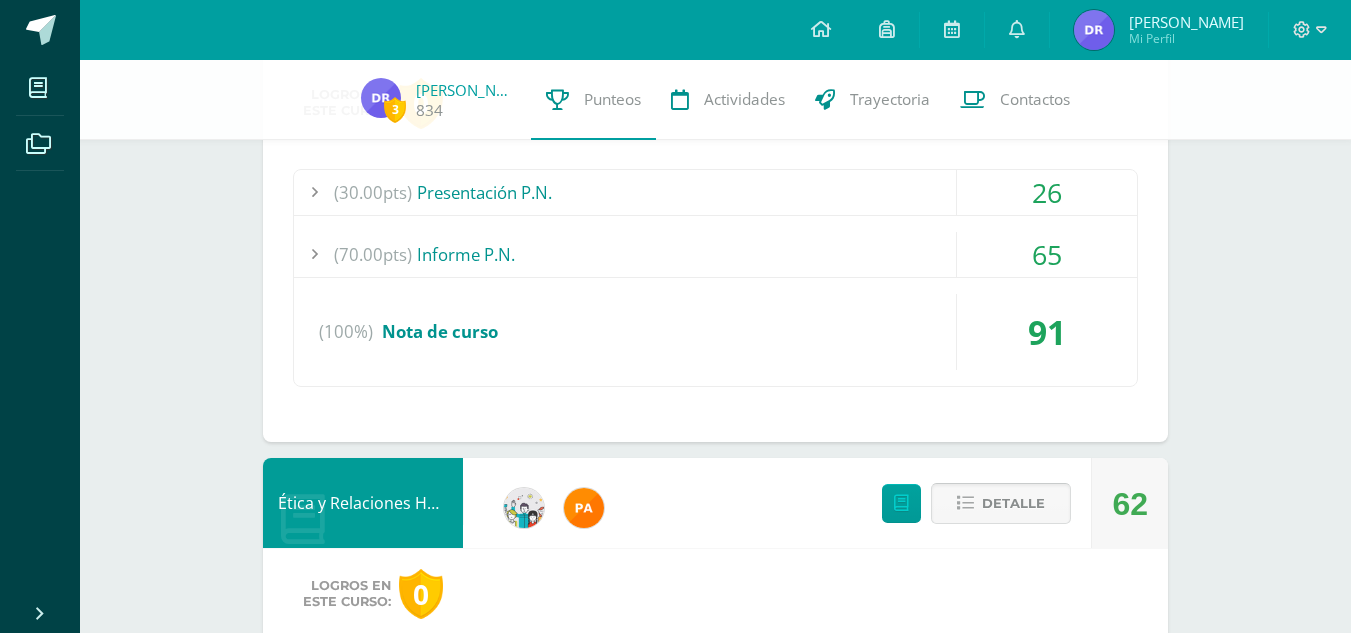 click on "Detalle" at bounding box center [1013, 503] 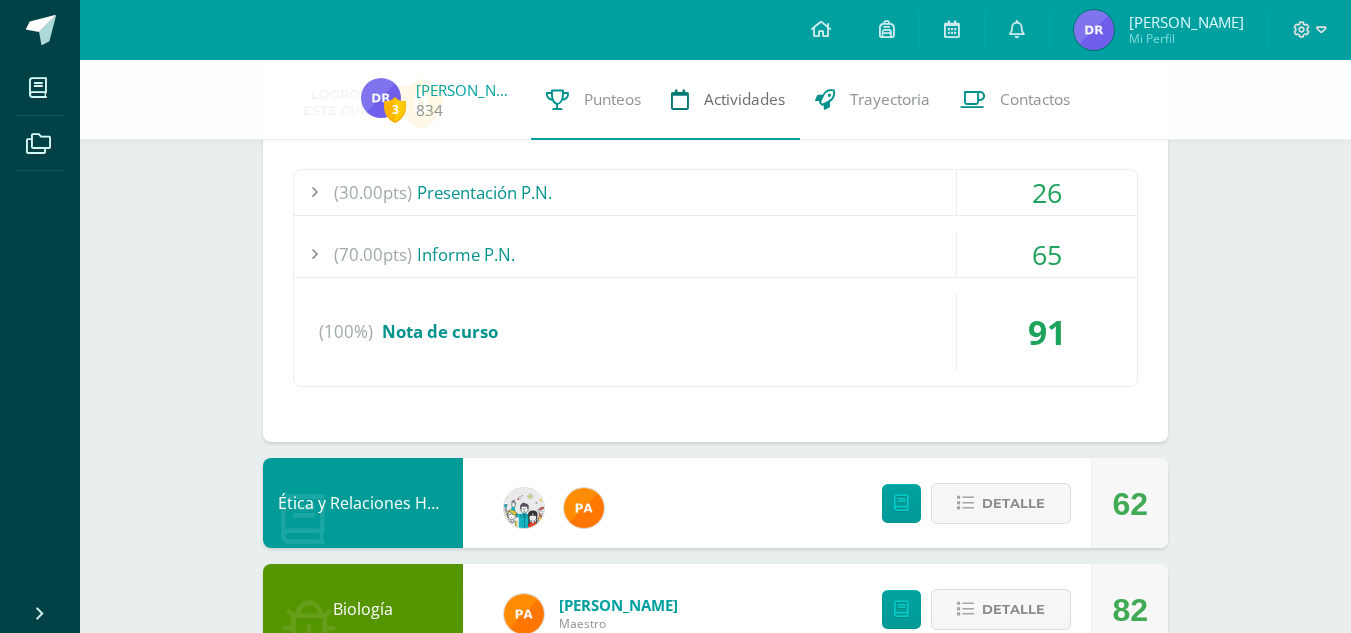 click on "Actividades" at bounding box center [728, 100] 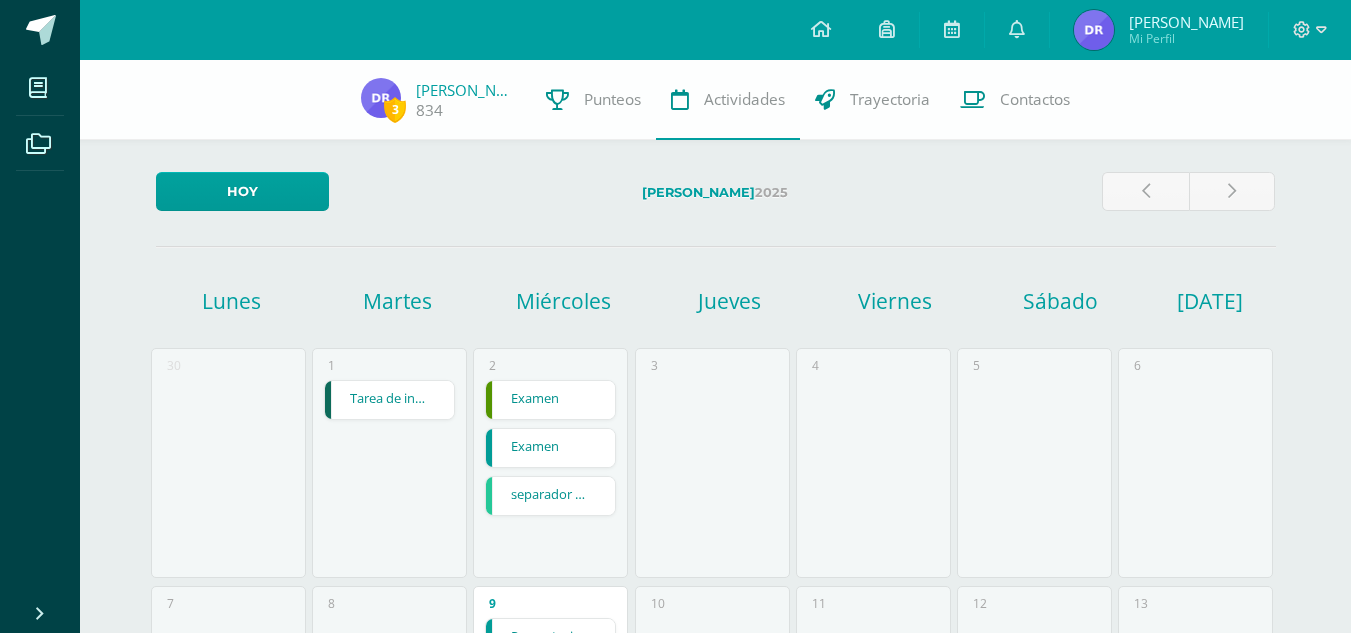 scroll, scrollTop: 0, scrollLeft: 0, axis: both 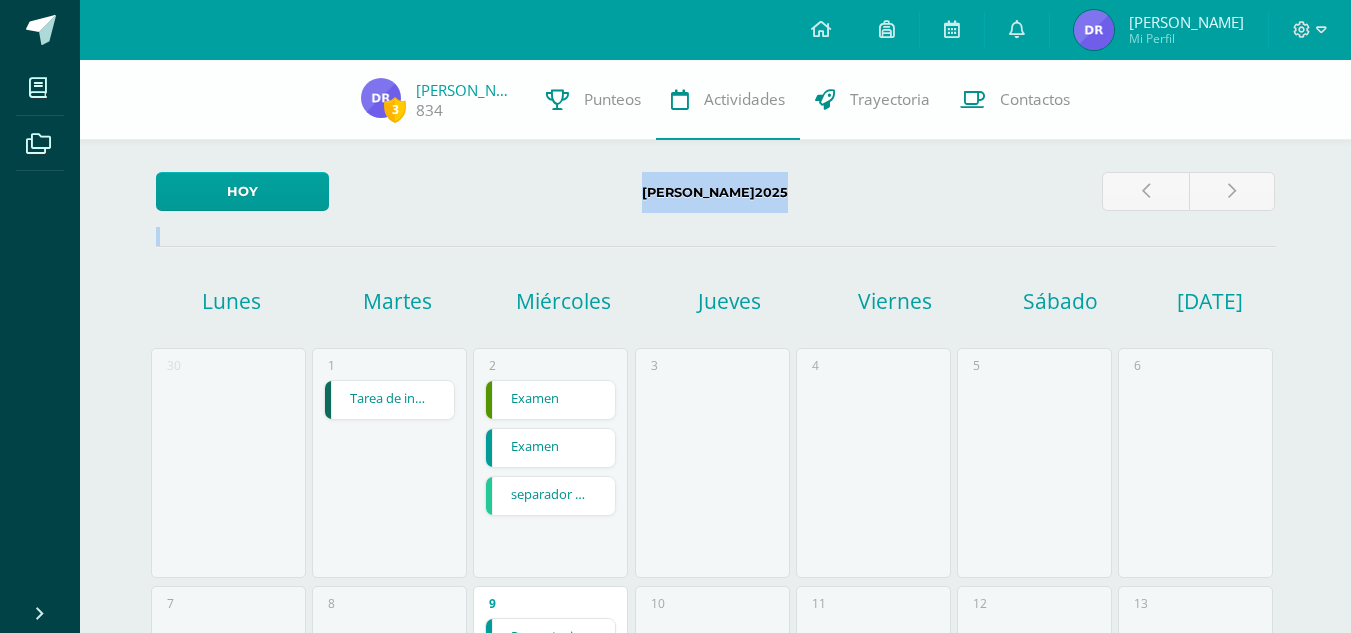 drag, startPoint x: 545, startPoint y: 194, endPoint x: 576, endPoint y: 256, distance: 69.31811 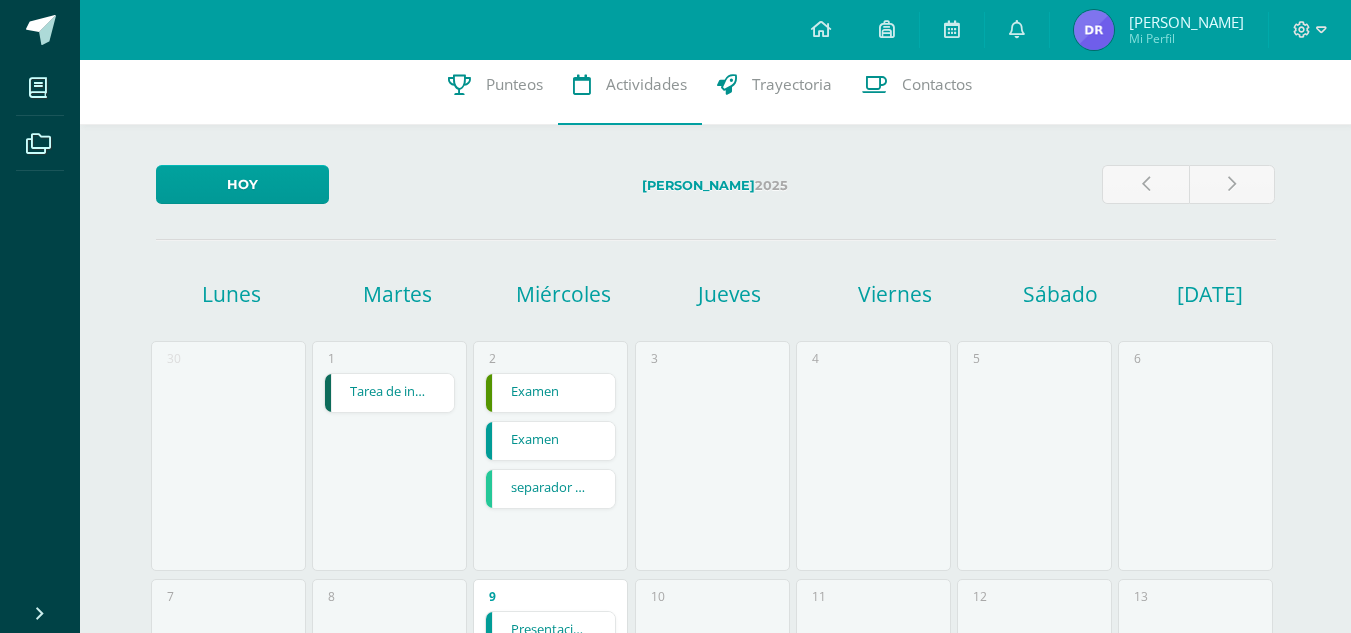 scroll, scrollTop: 0, scrollLeft: 0, axis: both 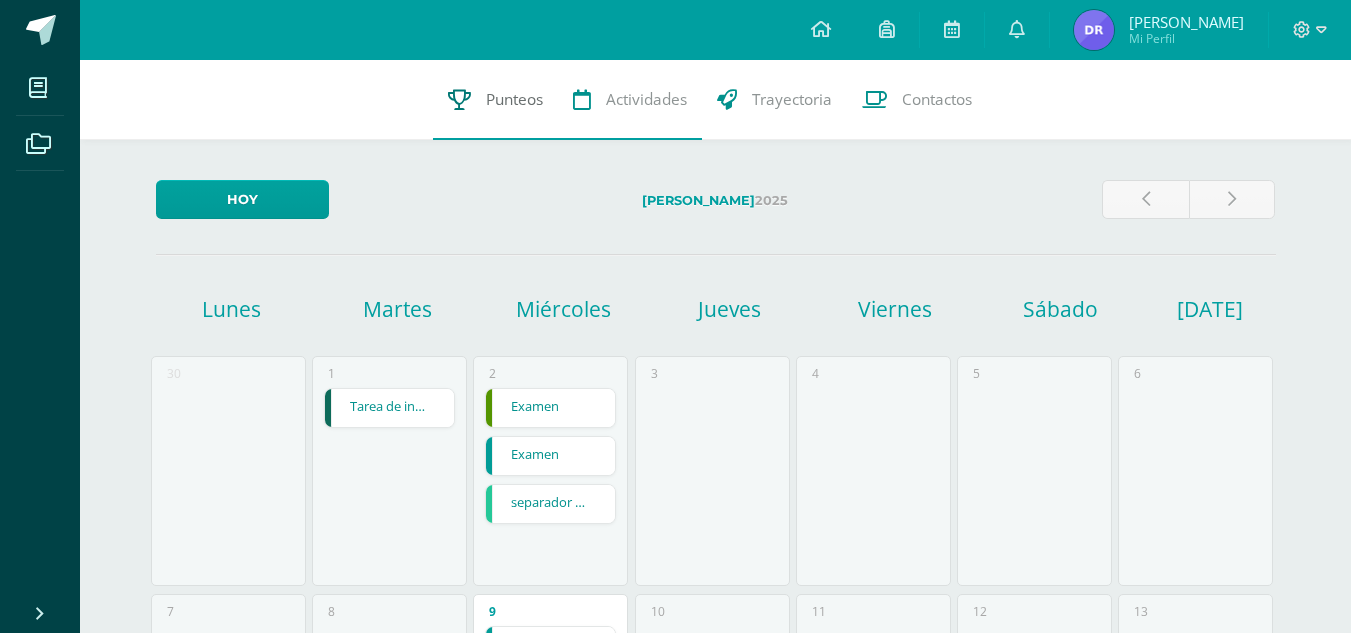 click on "Punteos" at bounding box center [495, 100] 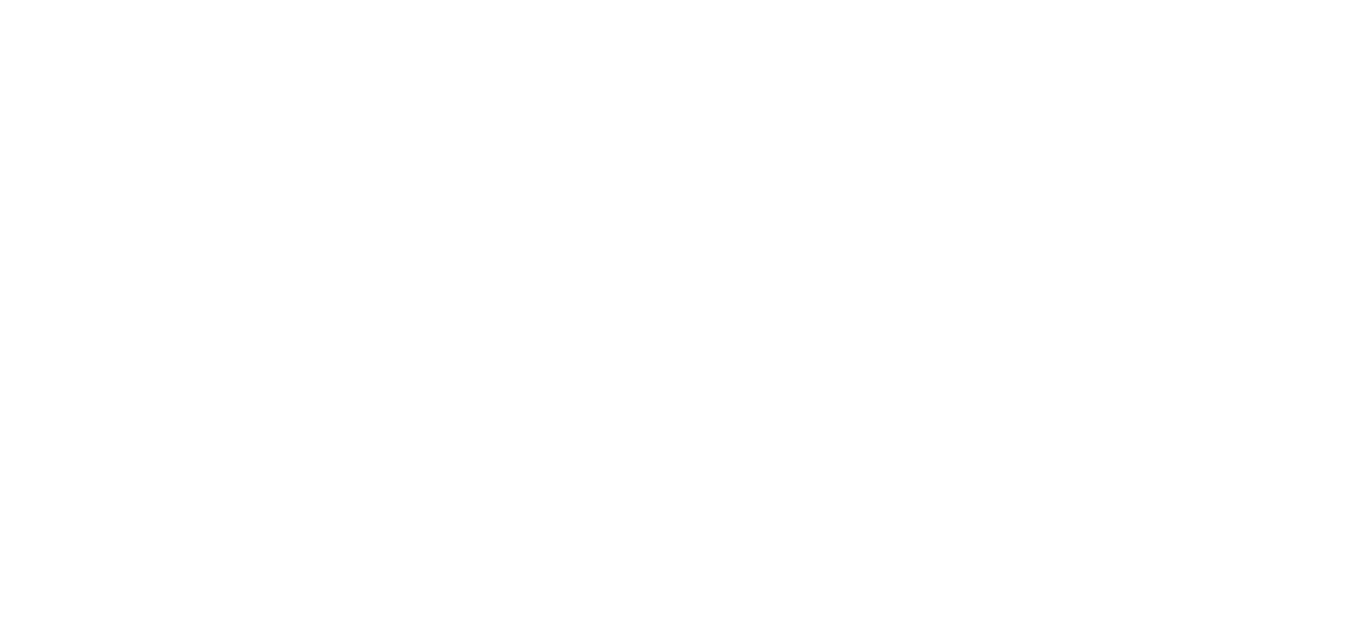 scroll, scrollTop: 0, scrollLeft: 0, axis: both 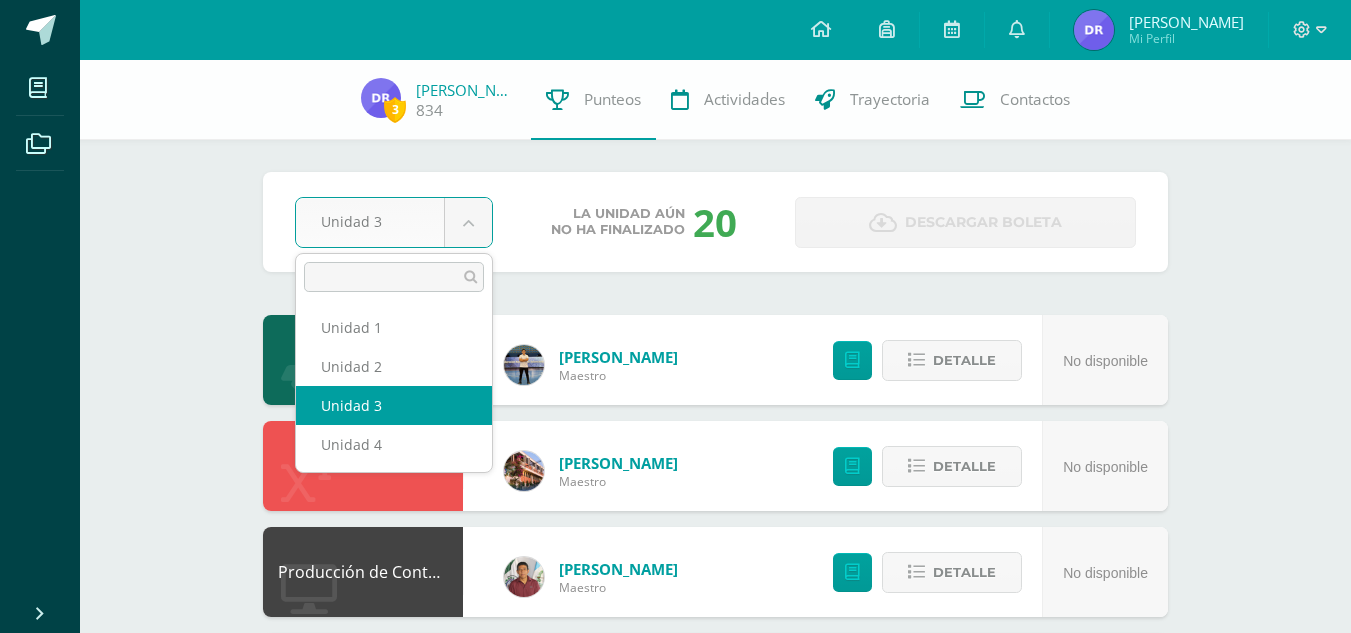 click on "Mis cursos Archivos Cerrar panel
Biología
[PERSON_NAME] Diario
"A"
Ciencias Sociales y Formación Ciudadana 5
[PERSON_NAME] Diario
"A"
Educación Física
[PERSON_NAME] Diario
"A"
Estadística descriptiva
[PERSON_NAME] Diario
"A"
Ética y Relaciones Humanas
[PERSON_NAME] Diario
"A"
Ver Todos los Cursos  Configuración" at bounding box center (675, 858) 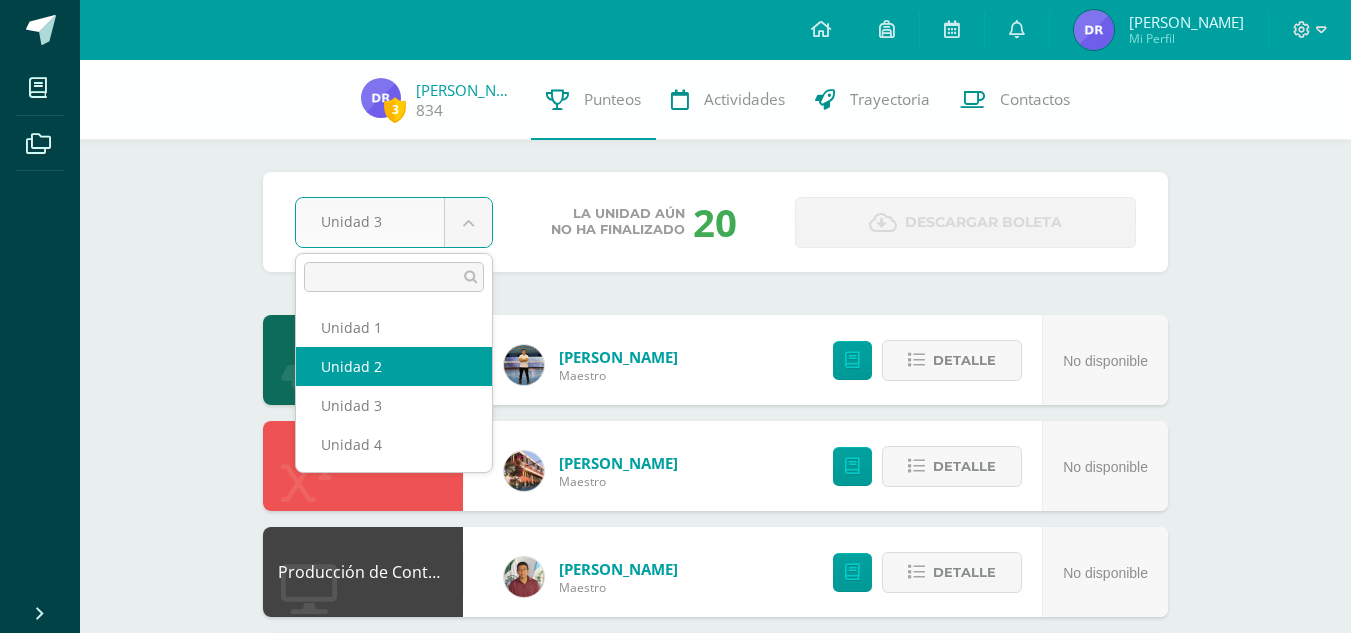 select on "Unidad 2" 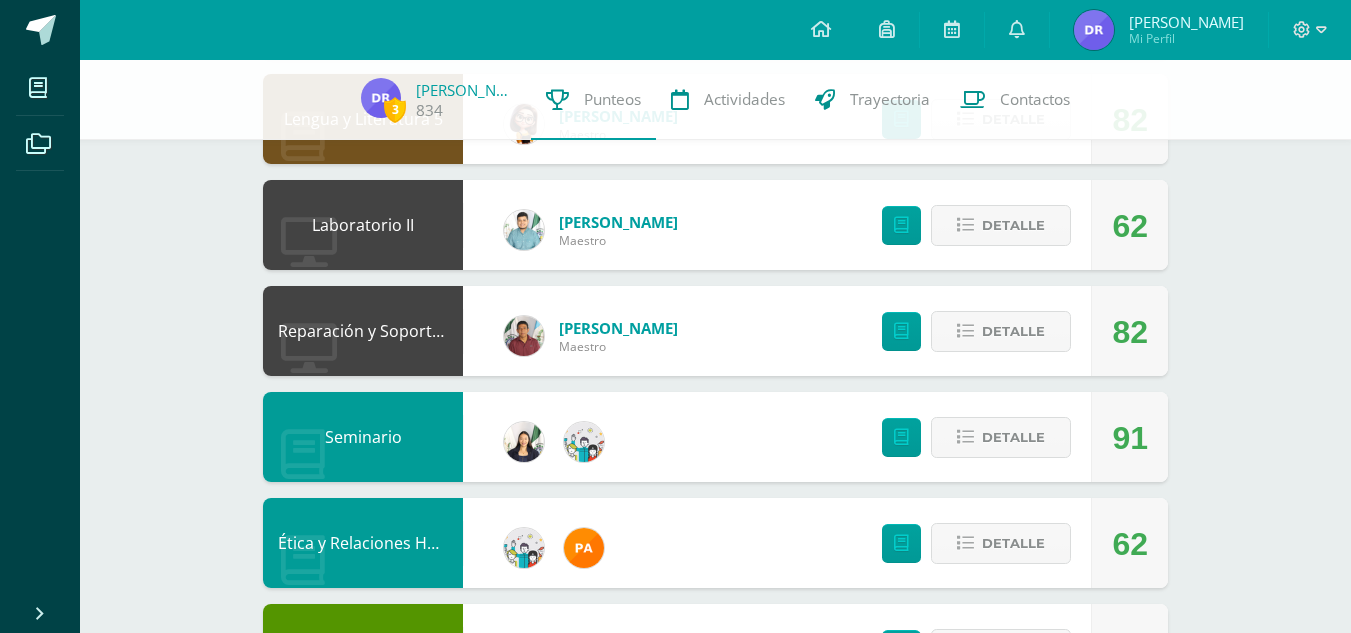 scroll, scrollTop: 661, scrollLeft: 0, axis: vertical 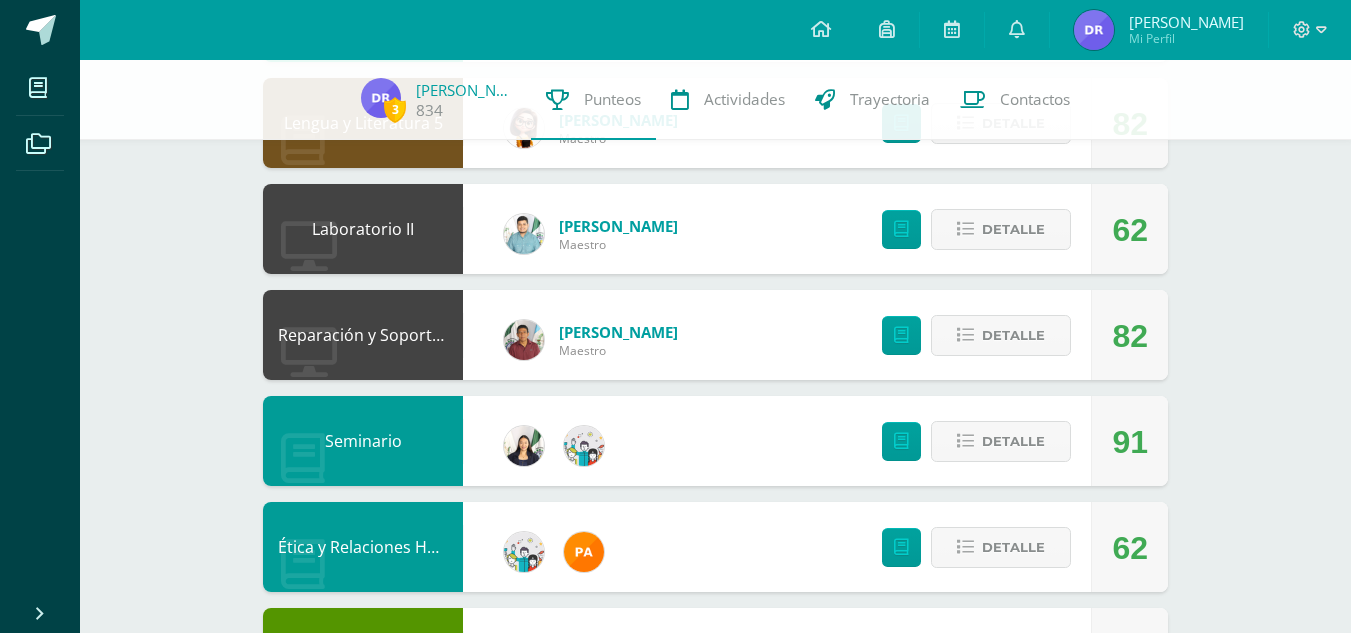 click on "Seminario
91
[GEOGRAPHIC_DATA]" at bounding box center (715, 441) 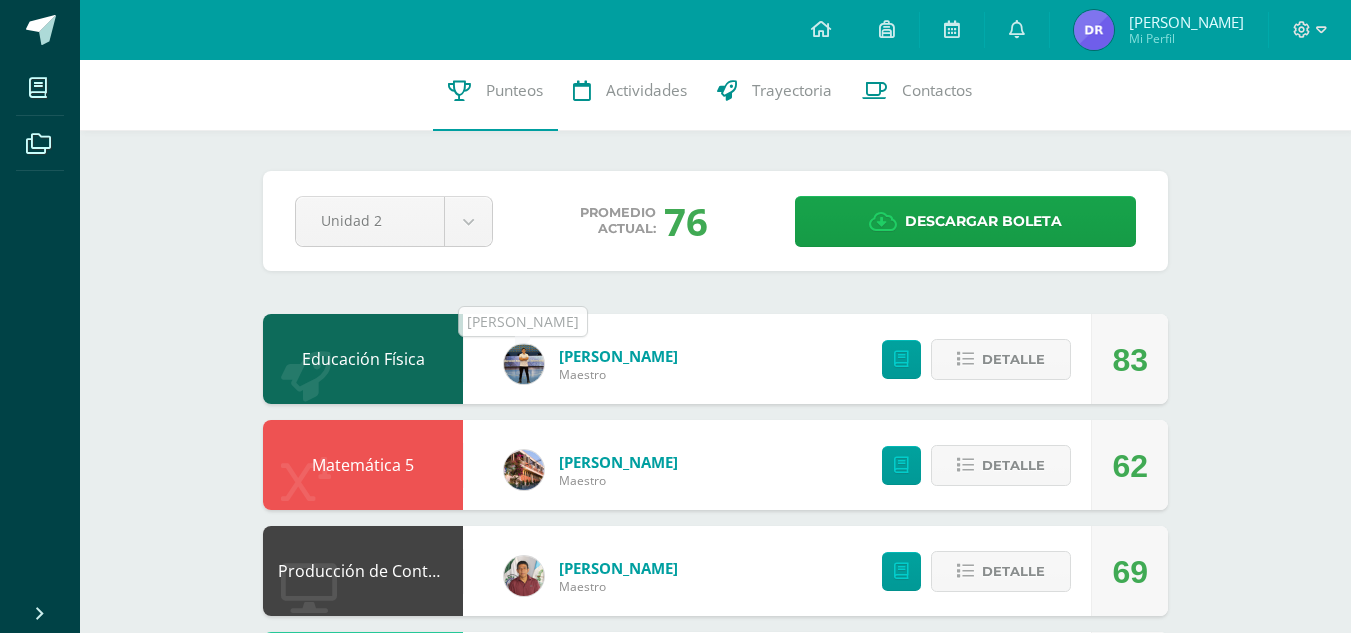 scroll, scrollTop: 0, scrollLeft: 0, axis: both 